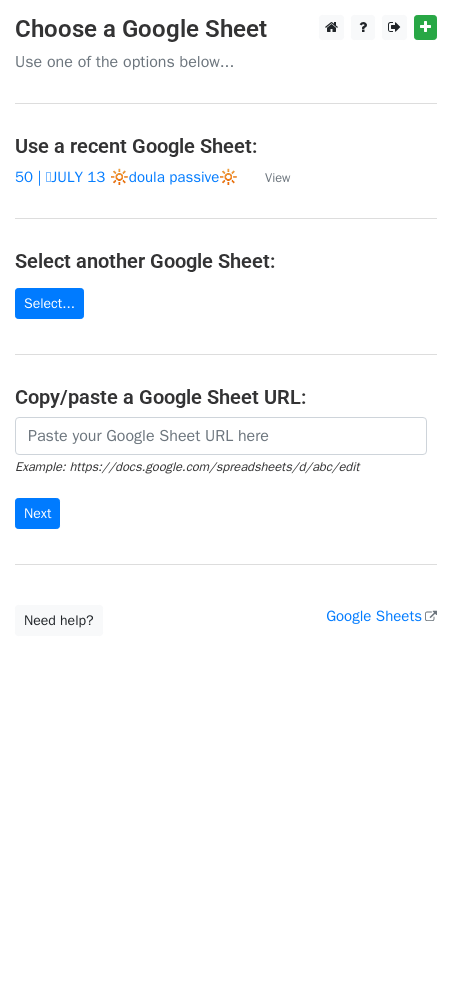 scroll, scrollTop: 0, scrollLeft: 0, axis: both 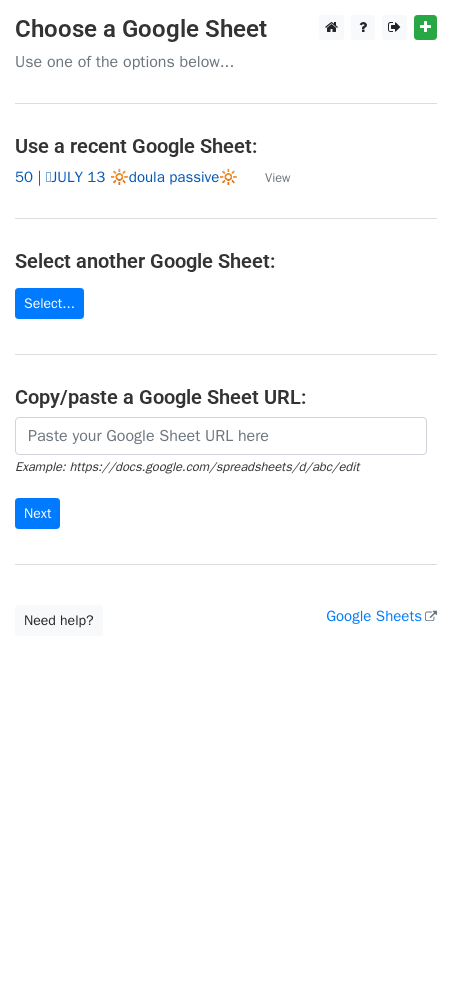 click on "50 | 🩵JULY 13 🔆doula passive🔆" at bounding box center (126, 177) 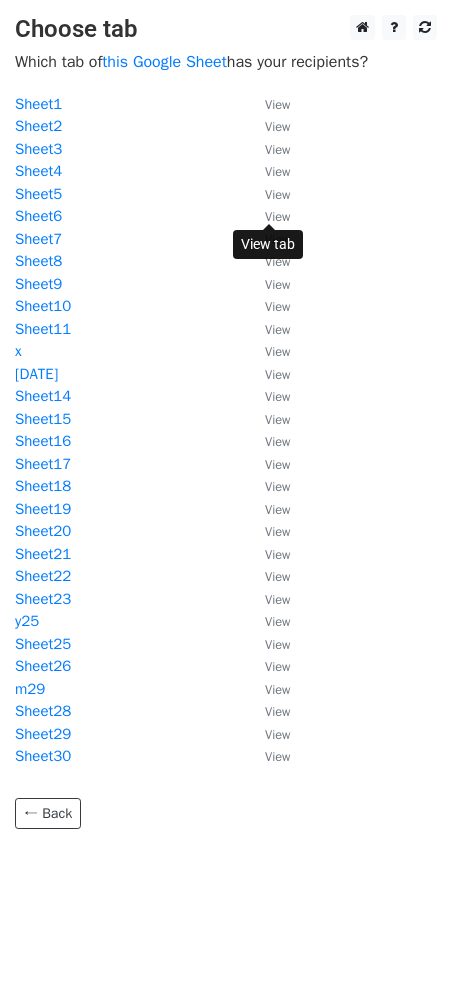 scroll, scrollTop: 0, scrollLeft: 0, axis: both 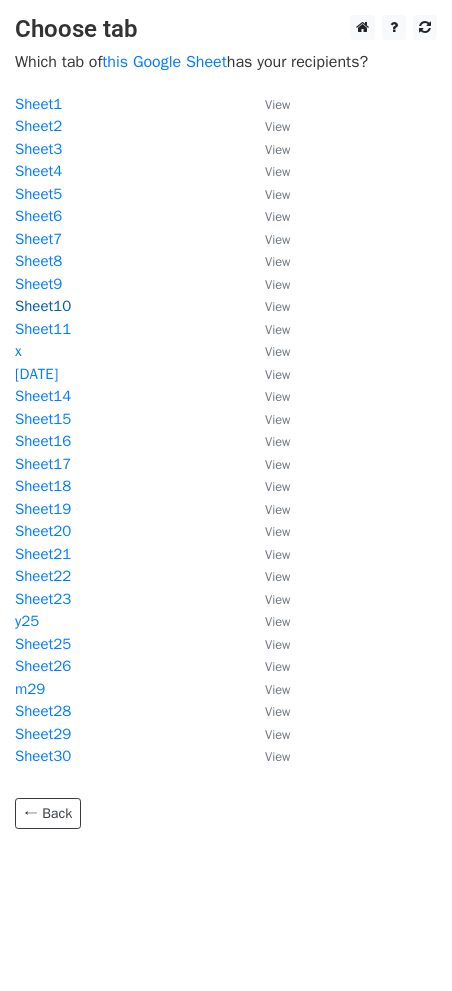 click on "Sheet10" at bounding box center [43, 306] 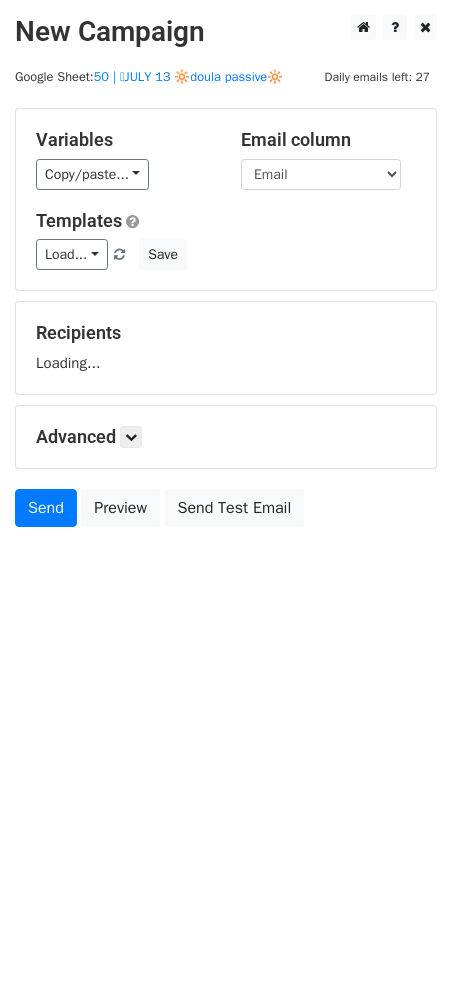 scroll, scrollTop: 0, scrollLeft: 0, axis: both 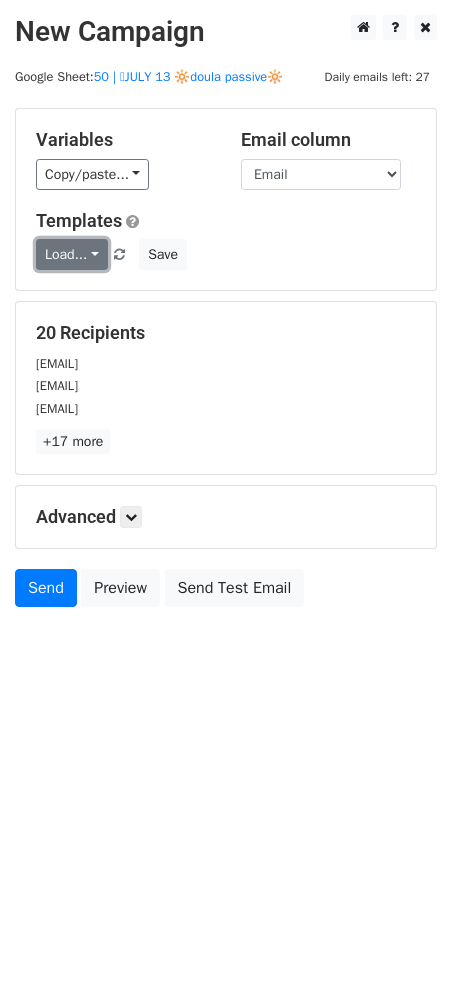 click on "Load..." at bounding box center [72, 254] 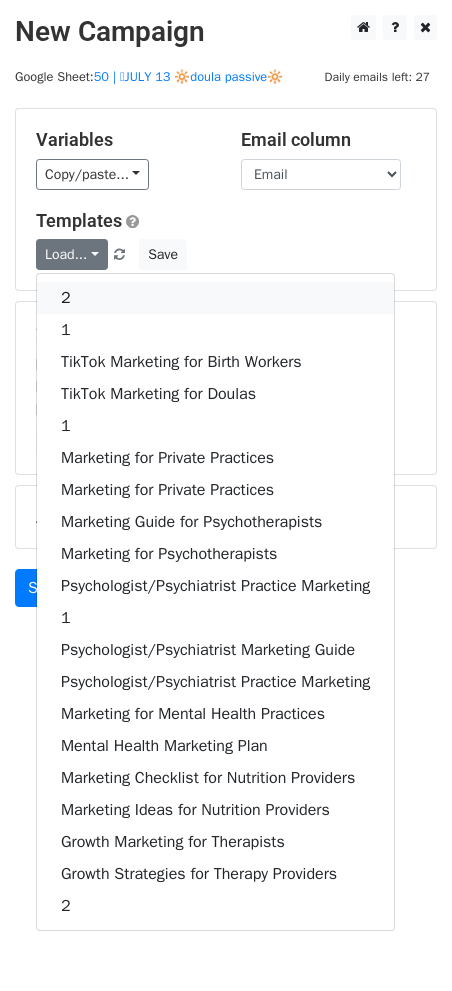 click on "2" at bounding box center [215, 298] 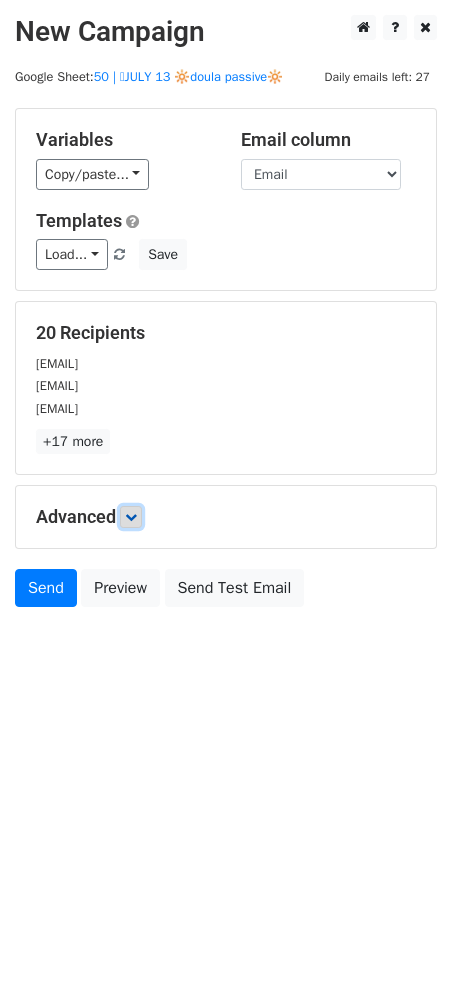 click at bounding box center (131, 517) 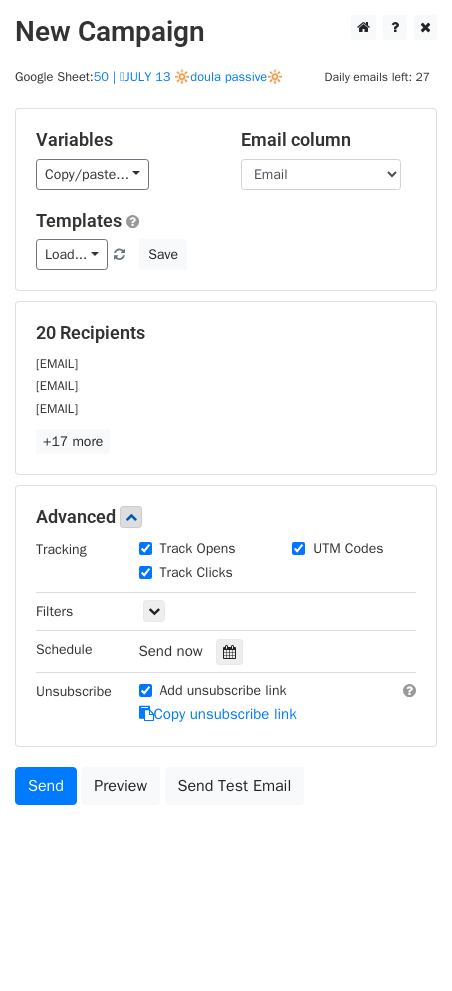 click on "Tracking
Track Opens
UTM Codes
Track Clicks
Filters
Only include spreadsheet rows that match the following filters:
Schedule
Send now
Unsubscribe
Add unsubscribe link
Copy unsubscribe link" at bounding box center [226, 632] 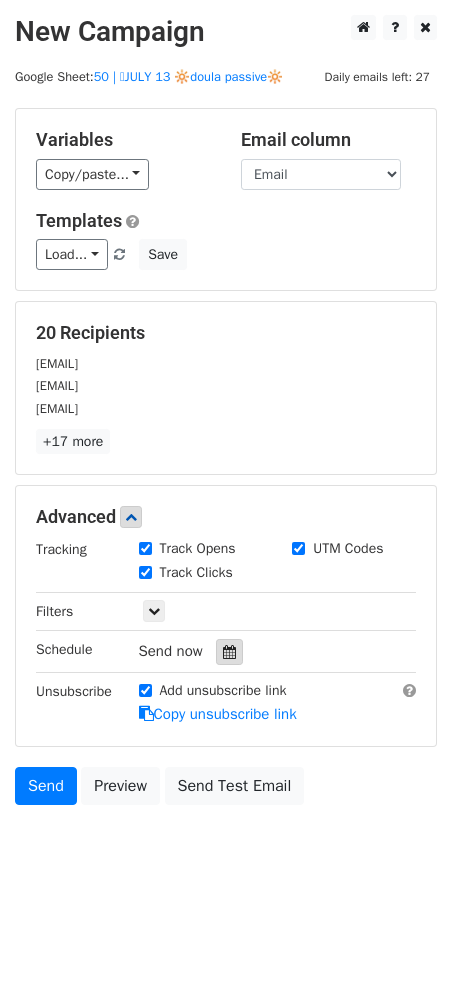 click at bounding box center (229, 652) 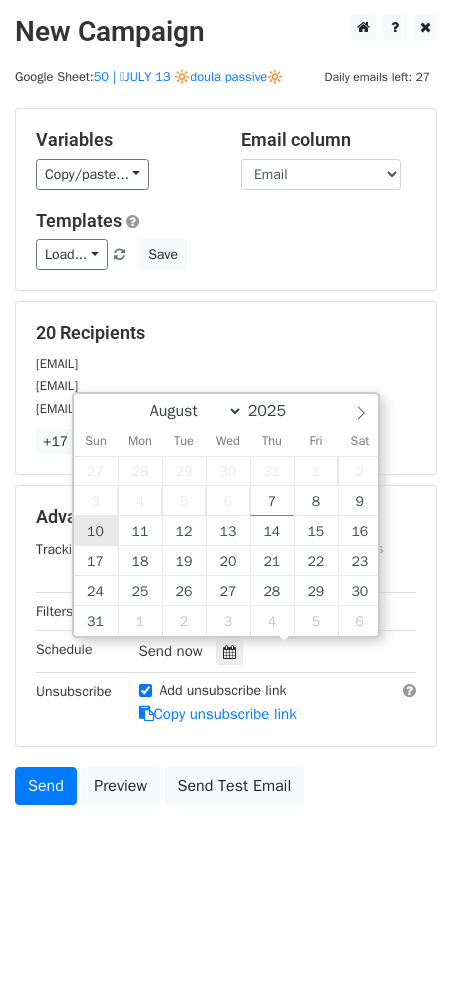 type on "2025-08-10 12:00" 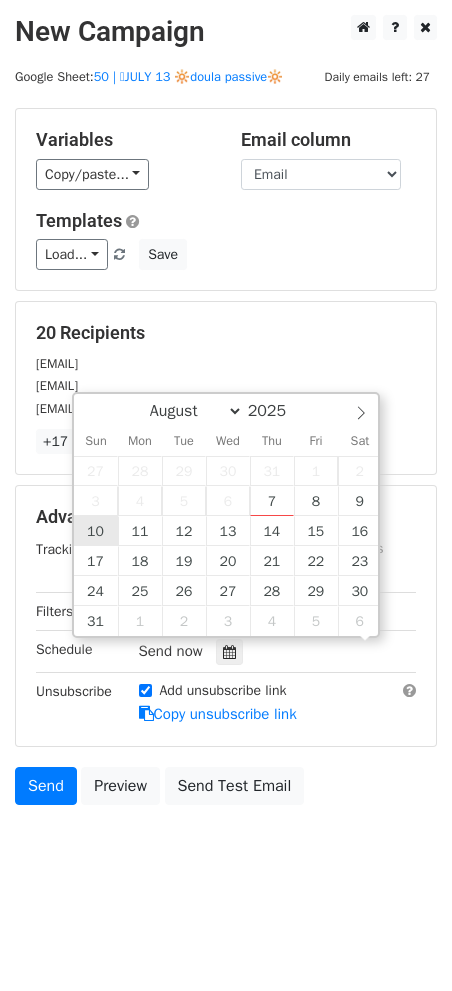 scroll, scrollTop: 0, scrollLeft: 0, axis: both 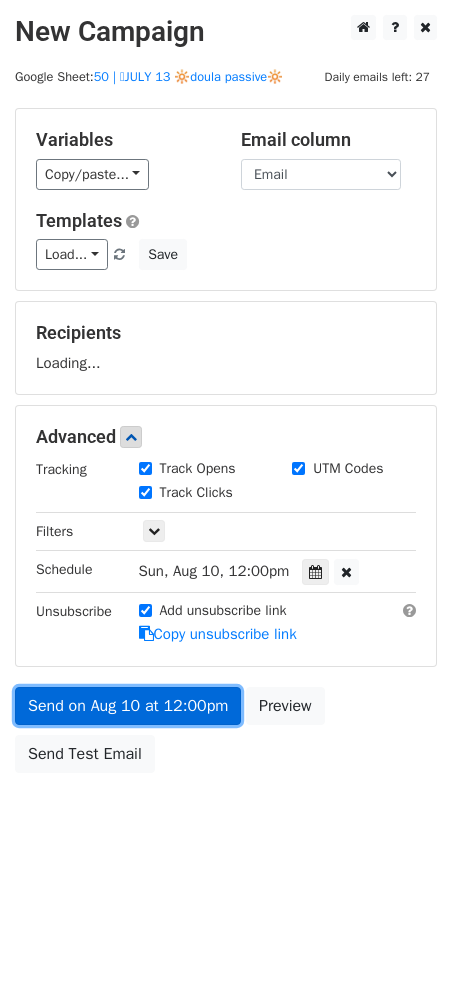 click on "Send on Aug 10 at 12:00pm" at bounding box center [128, 706] 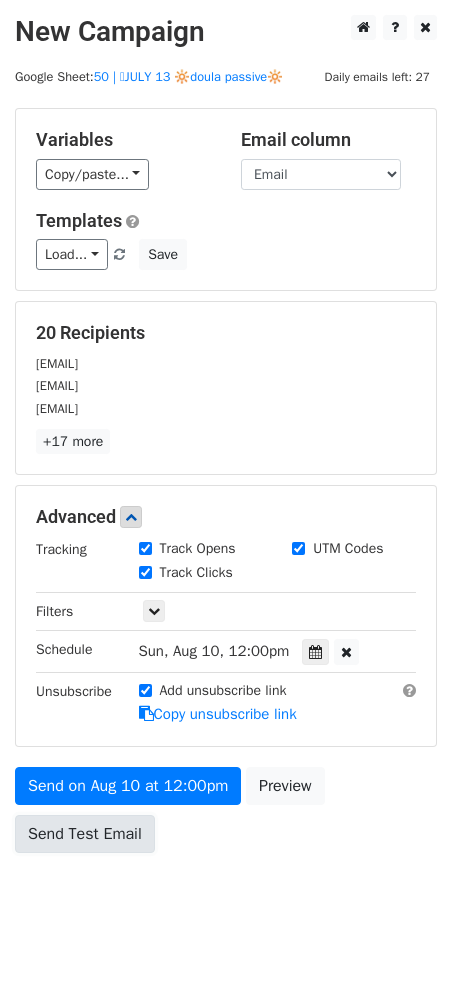 click on "Send Test Email" at bounding box center (85, 834) 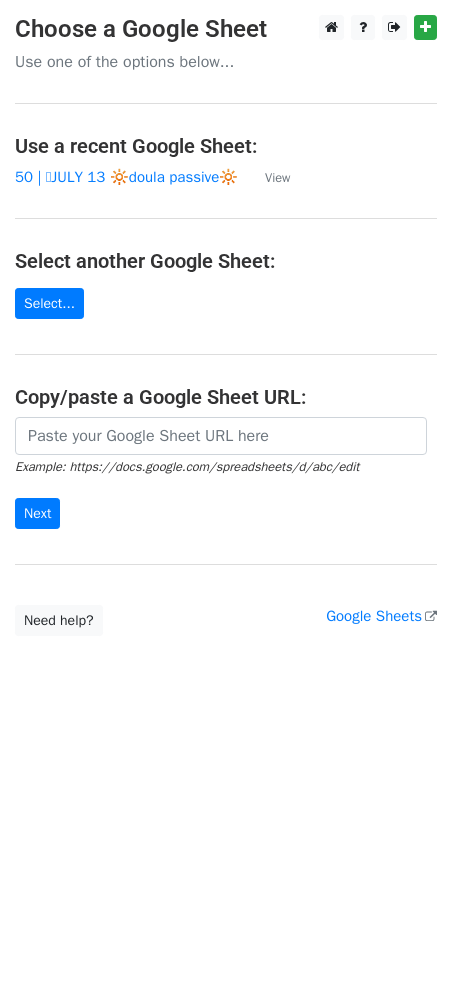 scroll, scrollTop: 0, scrollLeft: 0, axis: both 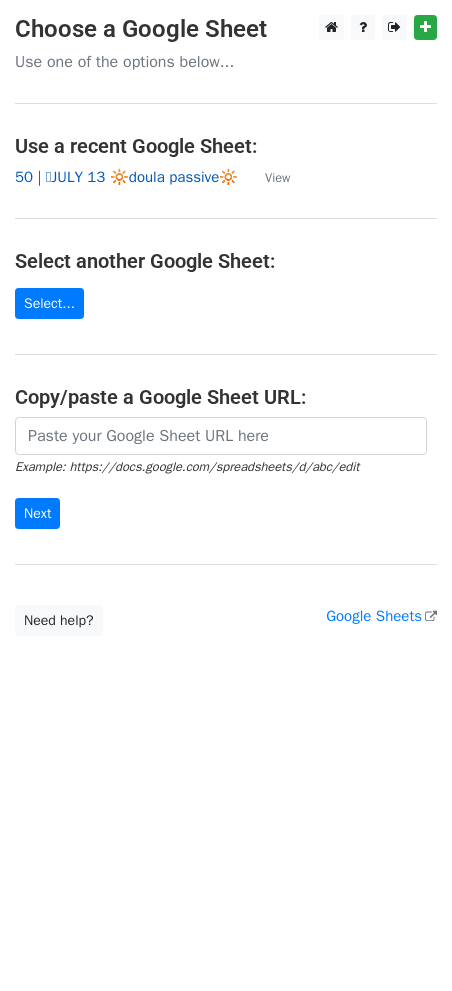 click on "50 | 🩵JULY 13 🔆doula passive🔆" at bounding box center [126, 177] 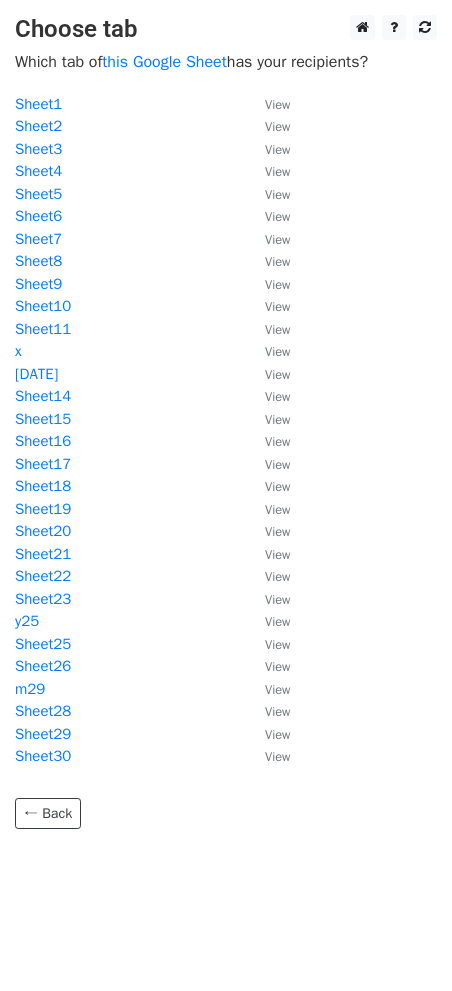 scroll, scrollTop: 0, scrollLeft: 0, axis: both 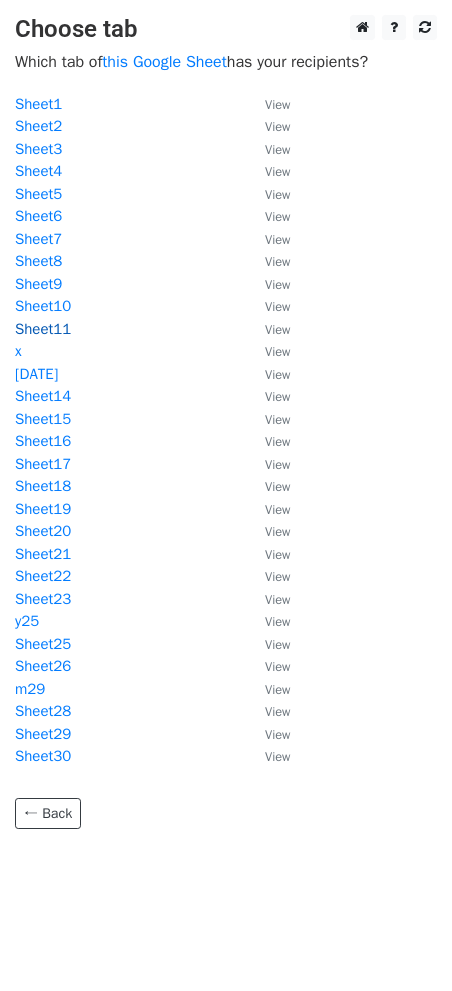 click on "Sheet11" at bounding box center [43, 329] 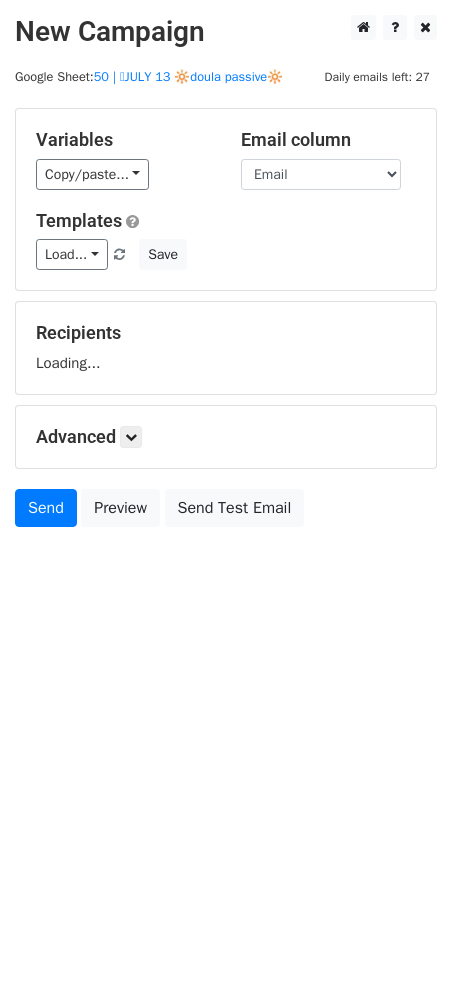 scroll, scrollTop: 0, scrollLeft: 0, axis: both 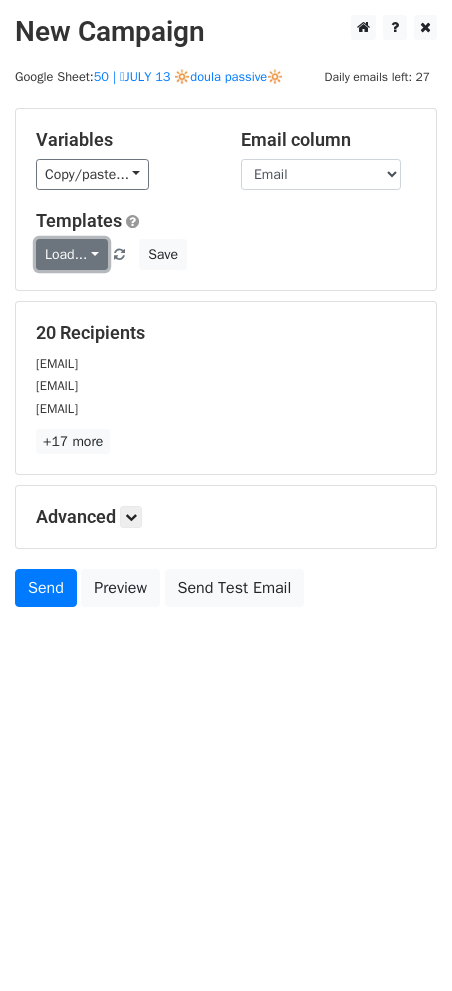 click on "Load..." at bounding box center (72, 254) 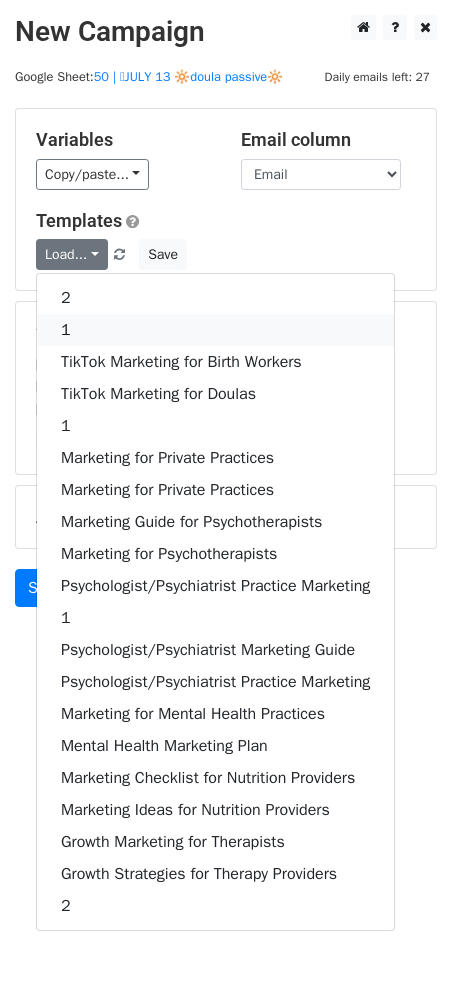 click on "1" at bounding box center [215, 330] 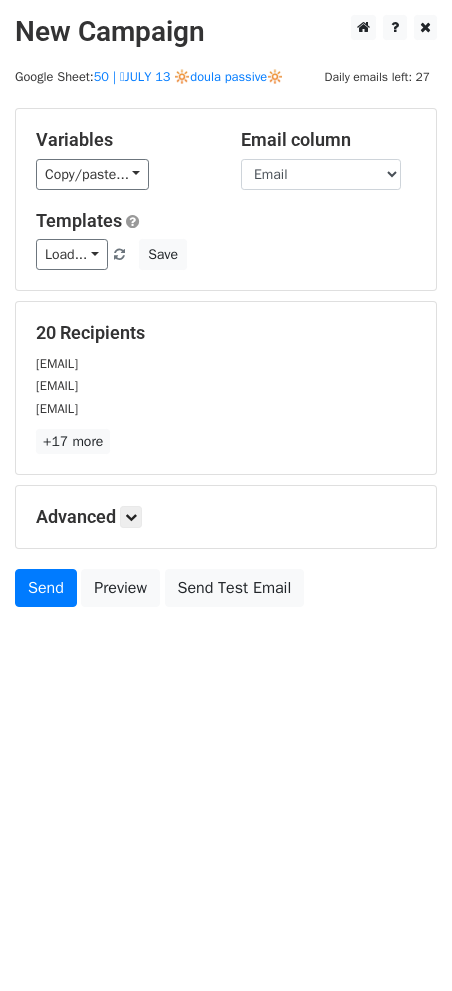 click on "Advanced
Tracking
Track Opens
UTM Codes
Track Clicks
Filters
Only include spreadsheet rows that match the following filters:
Schedule
Send now
Unsubscribe
Add unsubscribe link
Copy unsubscribe link" at bounding box center (226, 517) 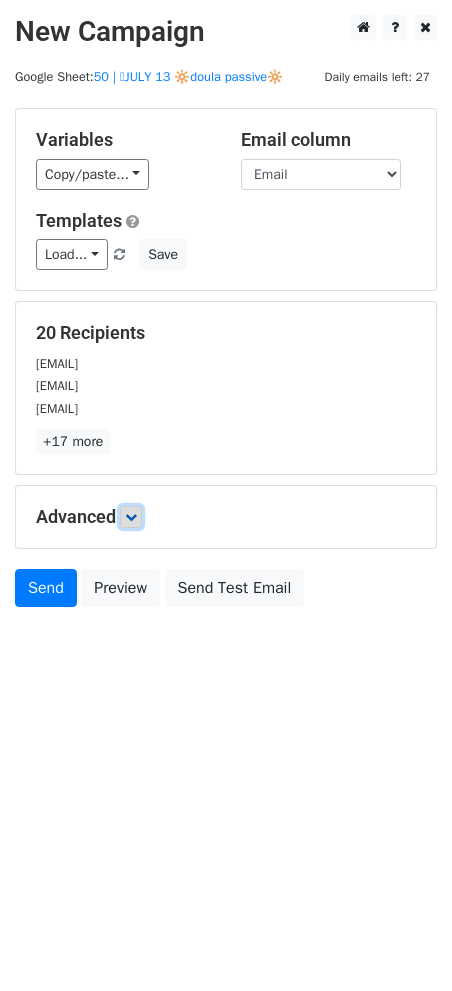 click at bounding box center (131, 517) 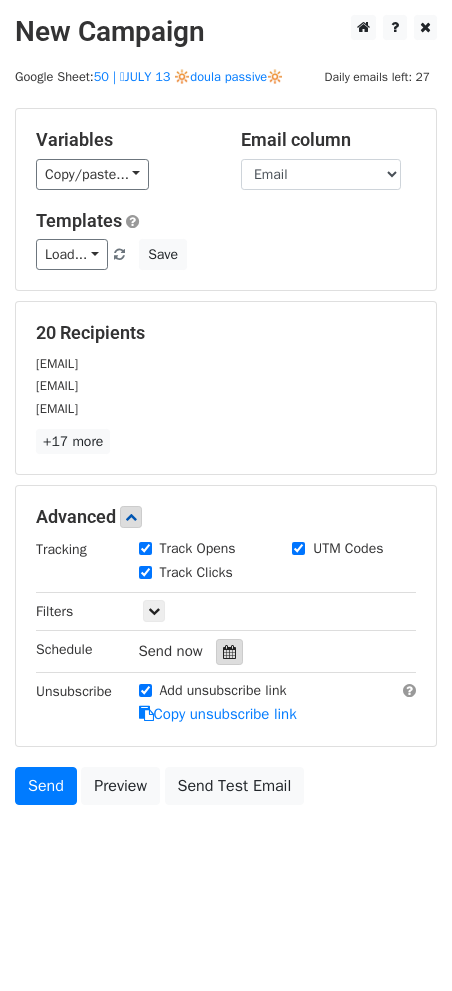 click at bounding box center [229, 652] 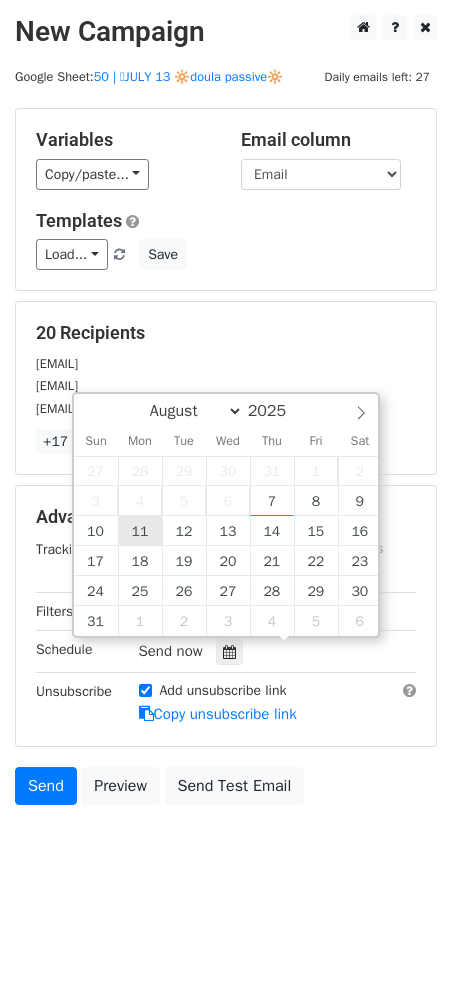 type on "2025-08-11 12:00" 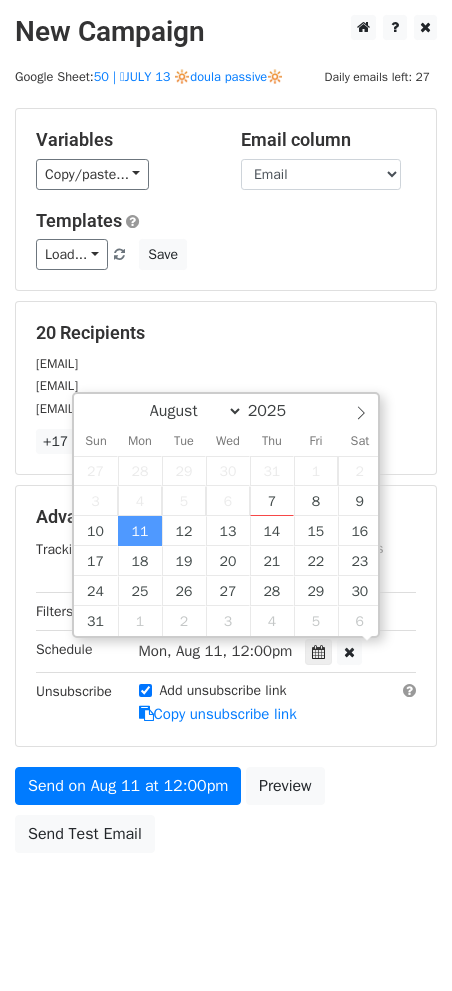 scroll, scrollTop: 0, scrollLeft: 0, axis: both 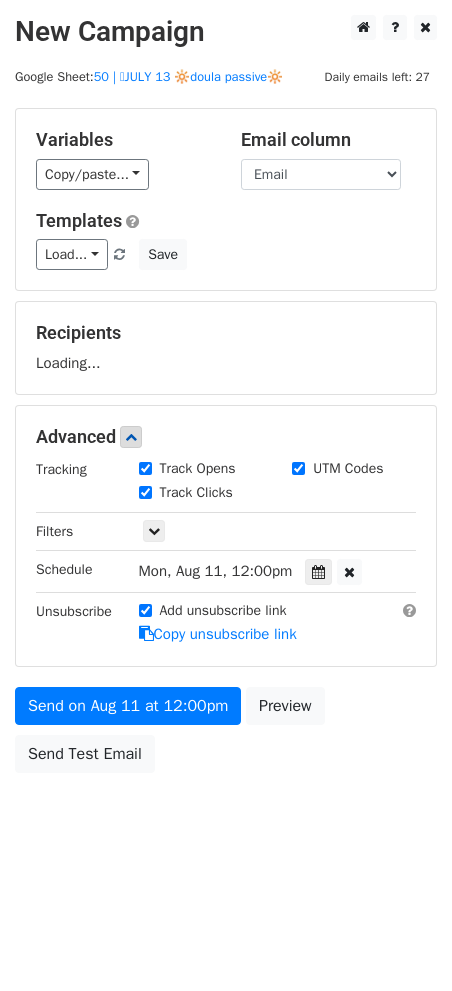 click on "Send on Aug 11 at 12:00pm
Preview
Send Test Email" at bounding box center (226, 735) 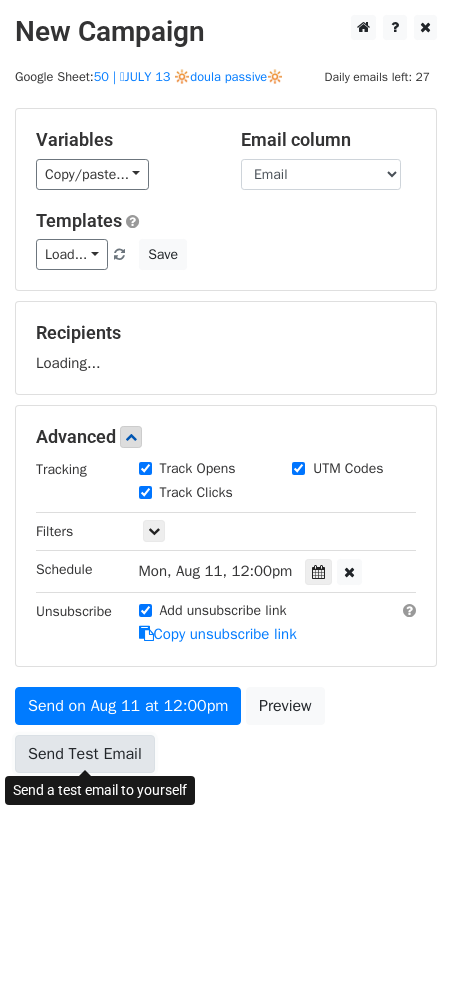 click on "Send Test Email" at bounding box center [85, 754] 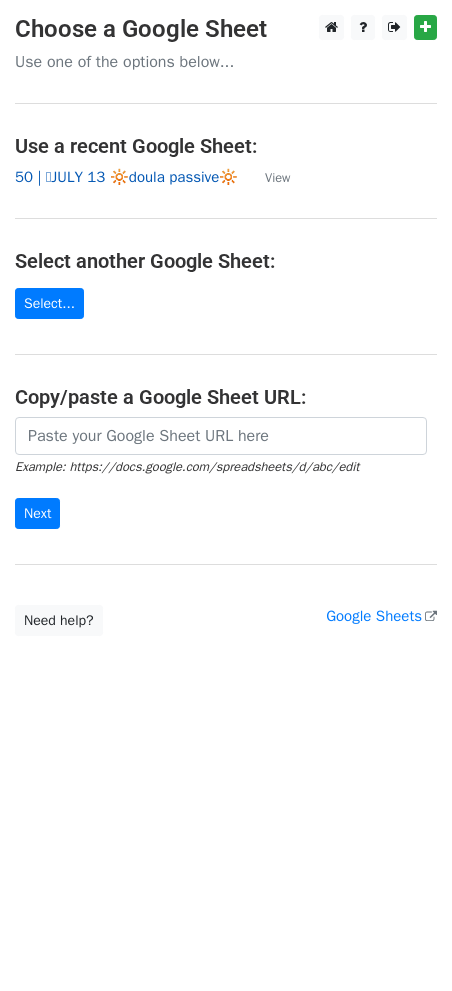scroll, scrollTop: 0, scrollLeft: 0, axis: both 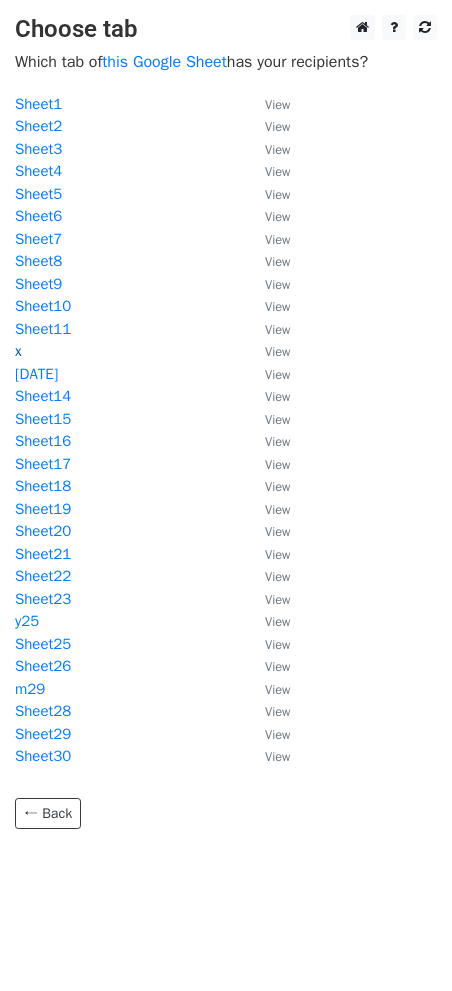 click on "x" at bounding box center (18, 351) 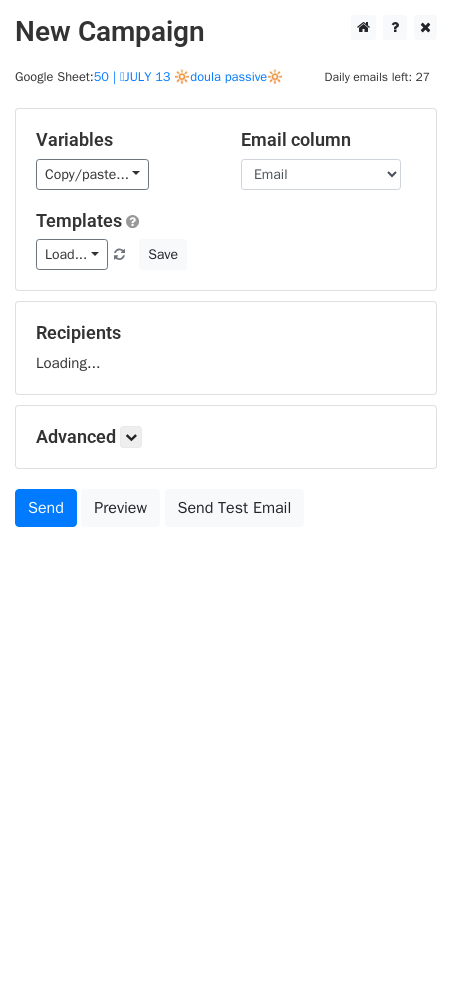 scroll, scrollTop: 0, scrollLeft: 0, axis: both 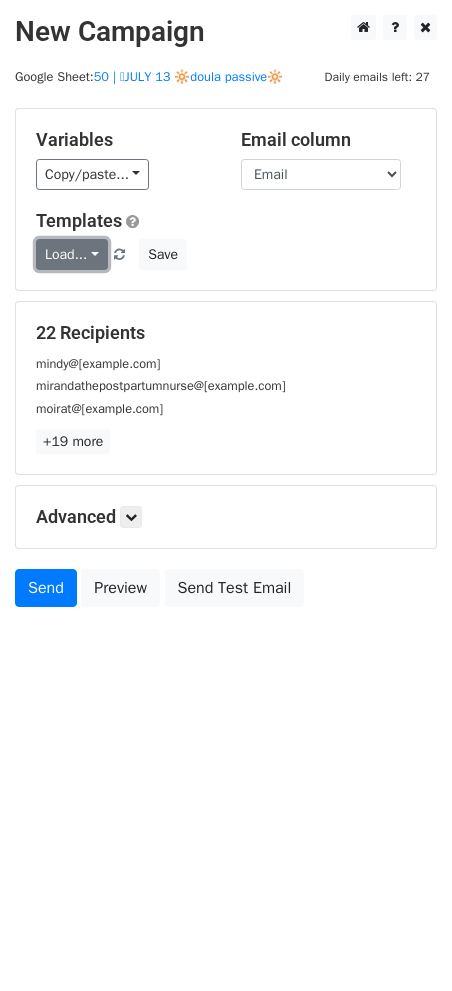 click on "Load..." at bounding box center [72, 254] 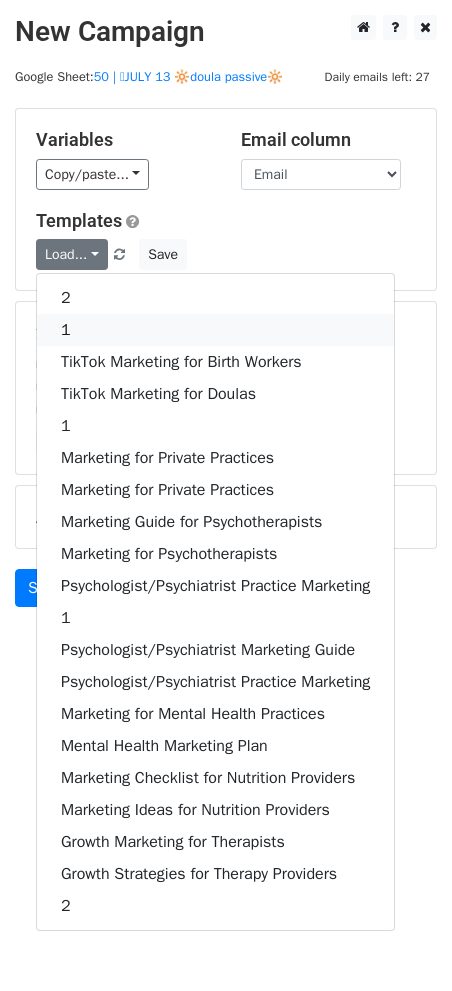 click on "1" at bounding box center (215, 330) 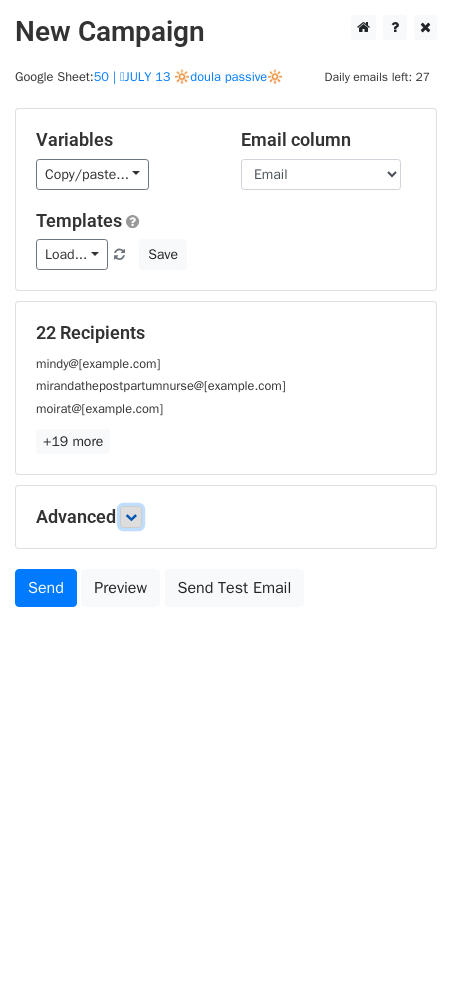 click at bounding box center (131, 517) 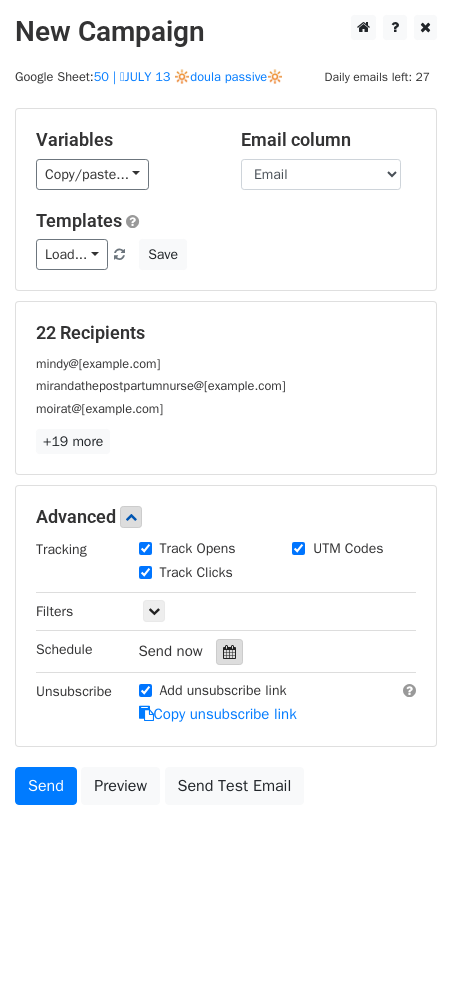 click at bounding box center [229, 652] 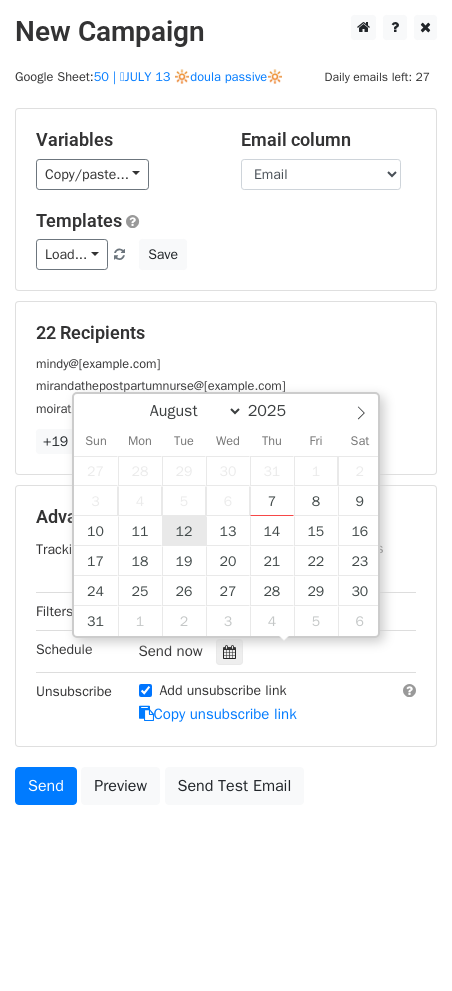 type on "2025-08-12 12:00" 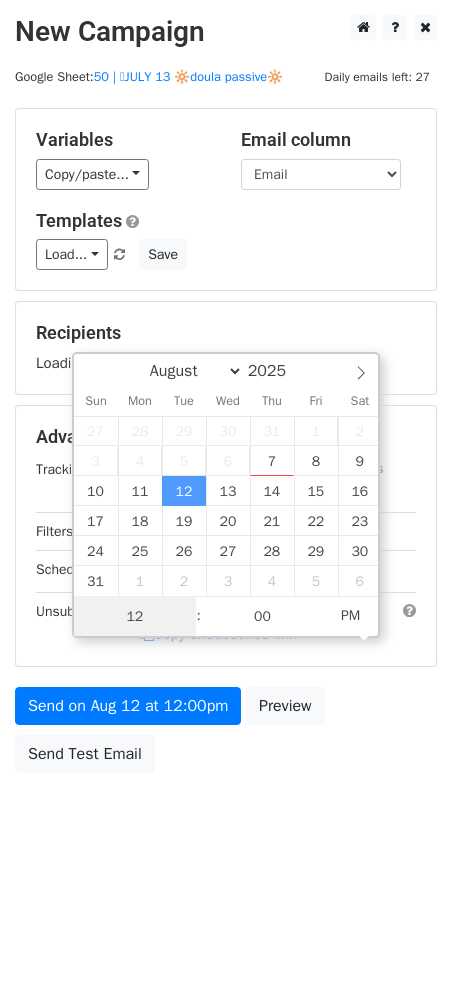 scroll, scrollTop: 0, scrollLeft: 0, axis: both 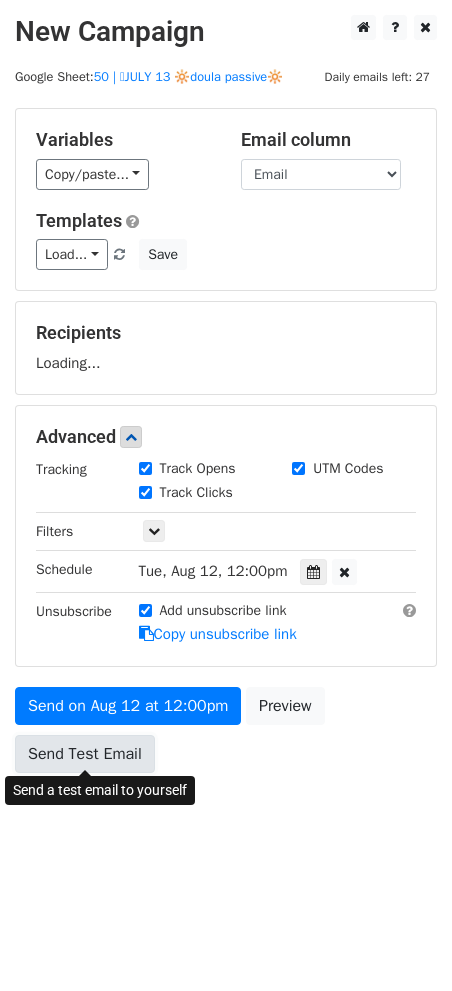 click on "Send Test Email" at bounding box center (85, 754) 